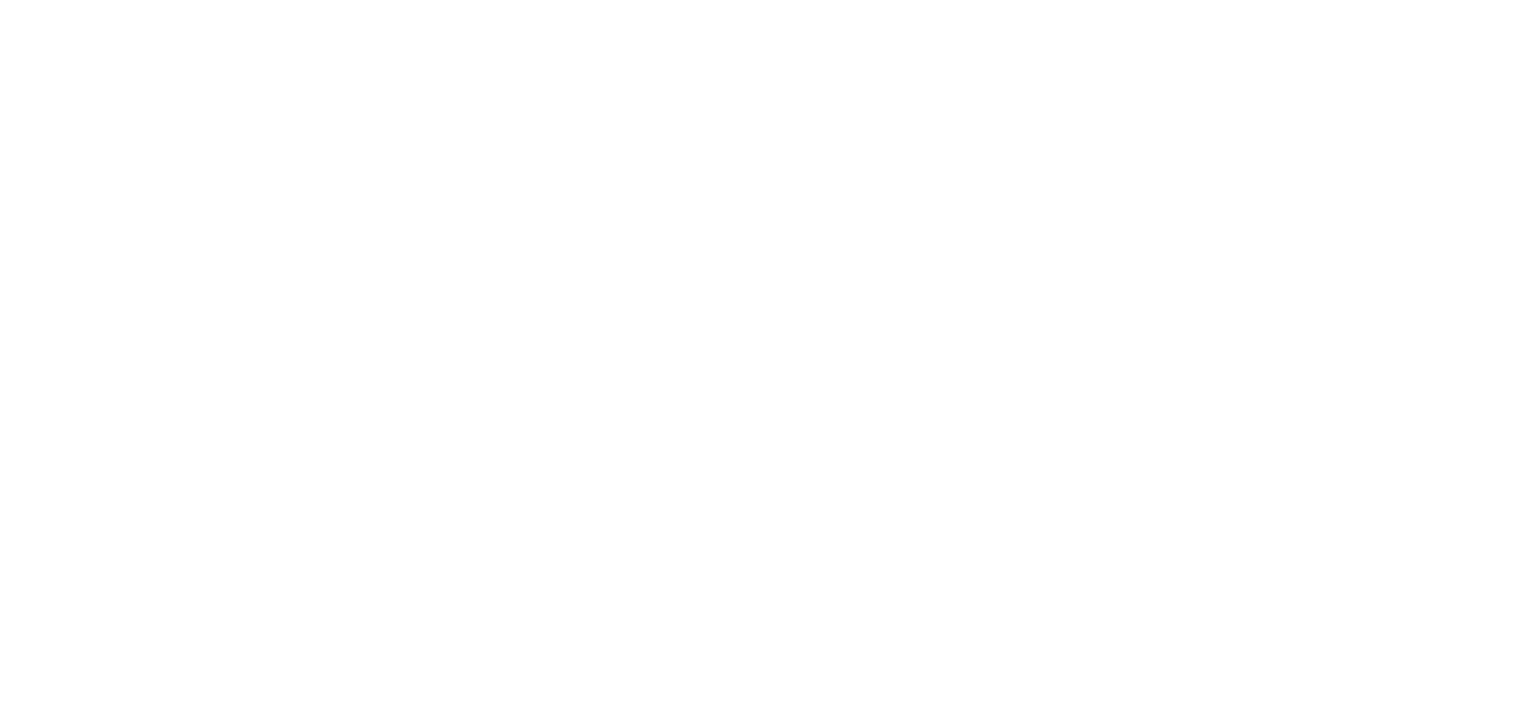 scroll, scrollTop: 0, scrollLeft: 0, axis: both 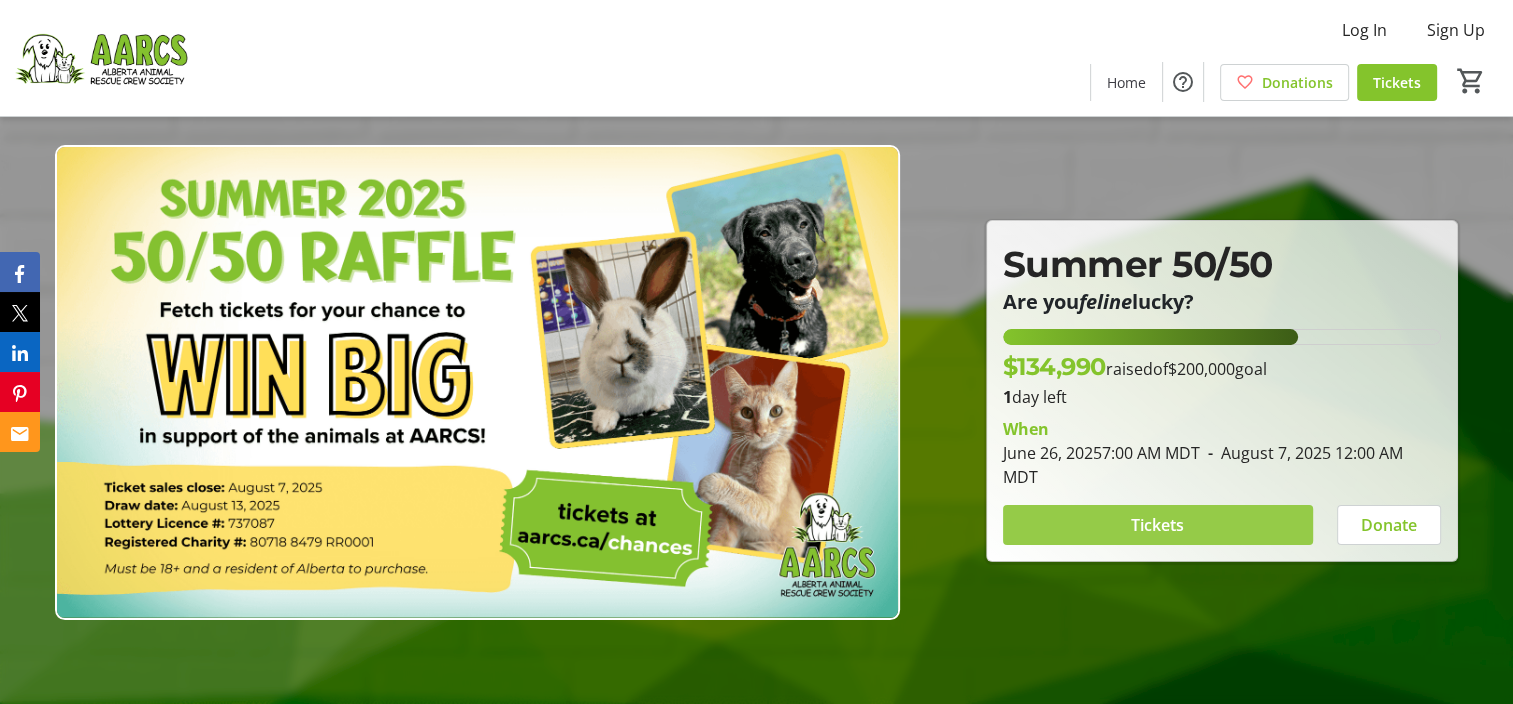 click on "Tickets" at bounding box center [1157, 525] 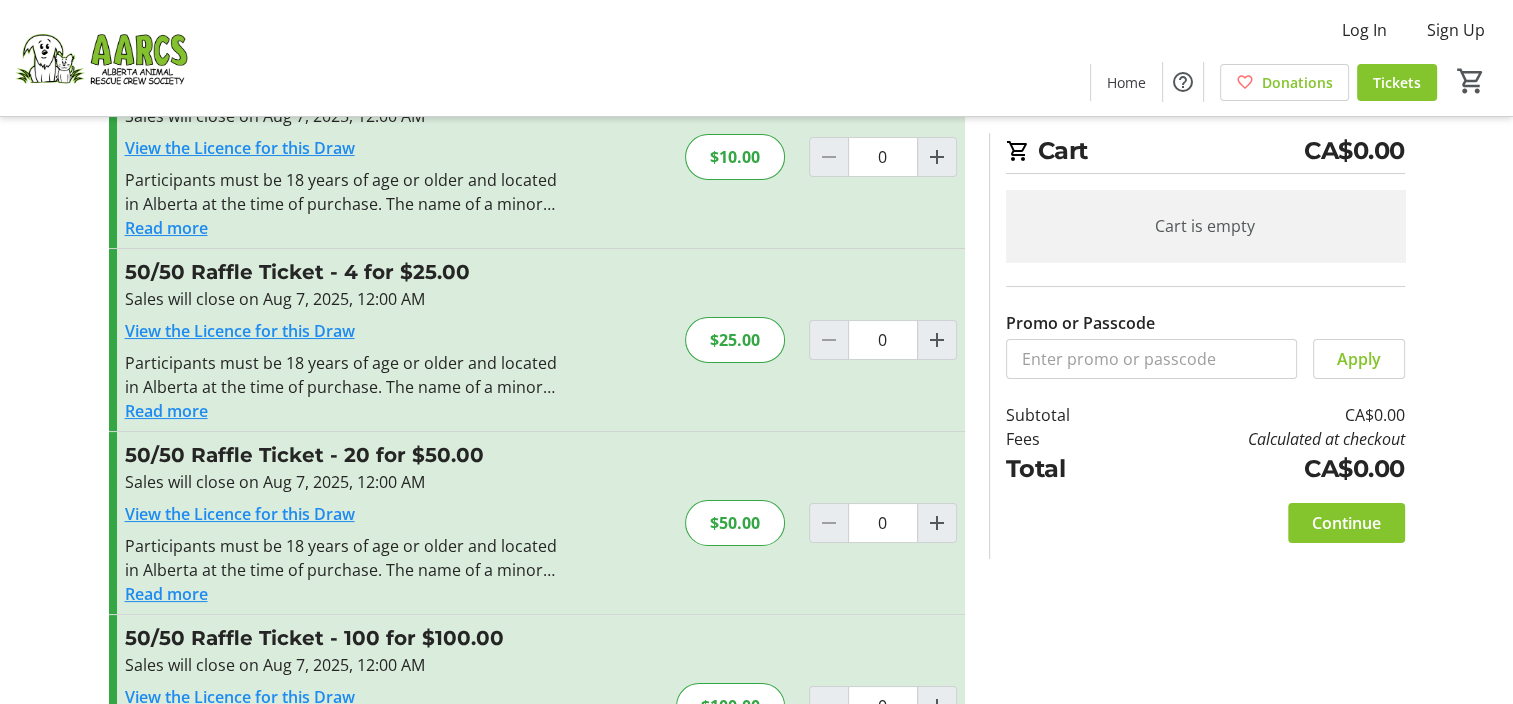 scroll, scrollTop: 216, scrollLeft: 0, axis: vertical 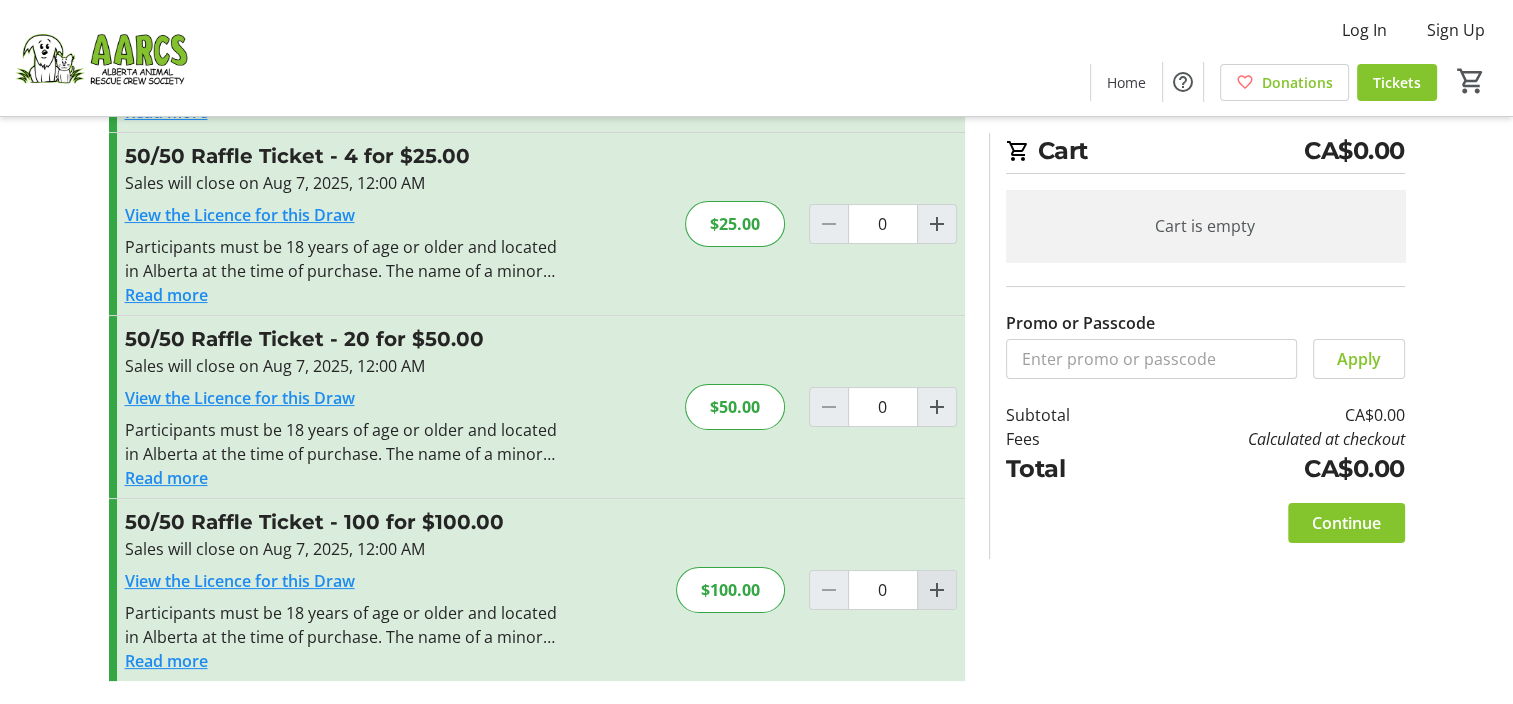 click 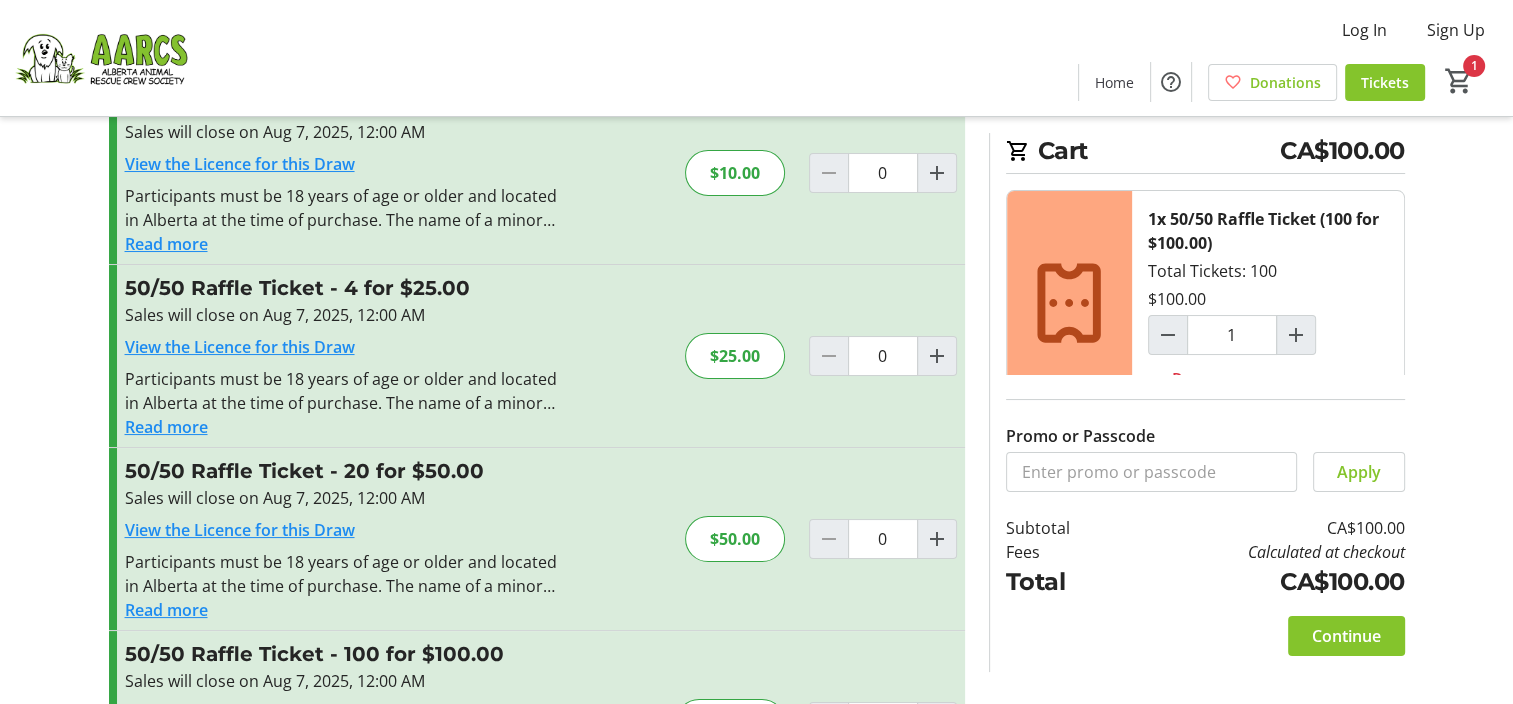 scroll, scrollTop: 0, scrollLeft: 0, axis: both 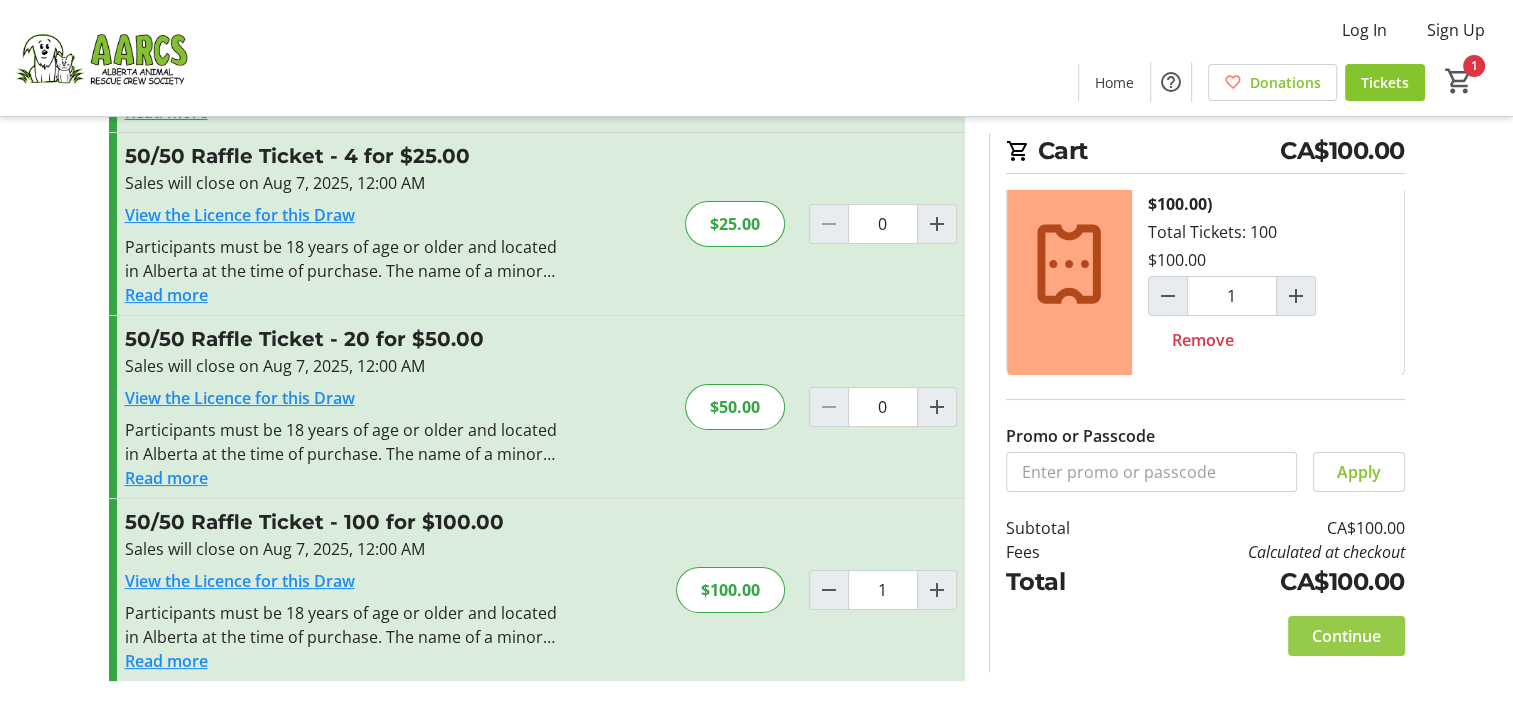 click on "Continue" 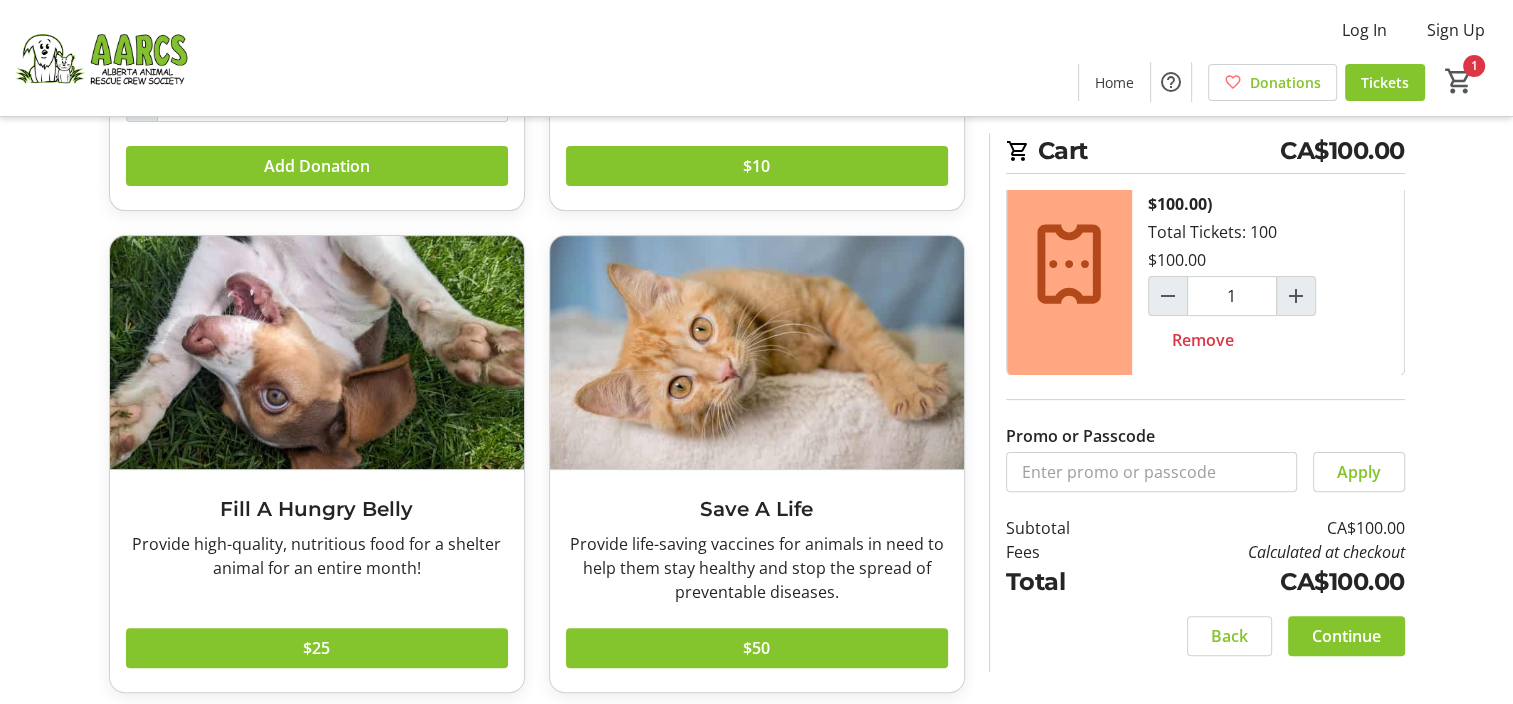 scroll, scrollTop: 467, scrollLeft: 0, axis: vertical 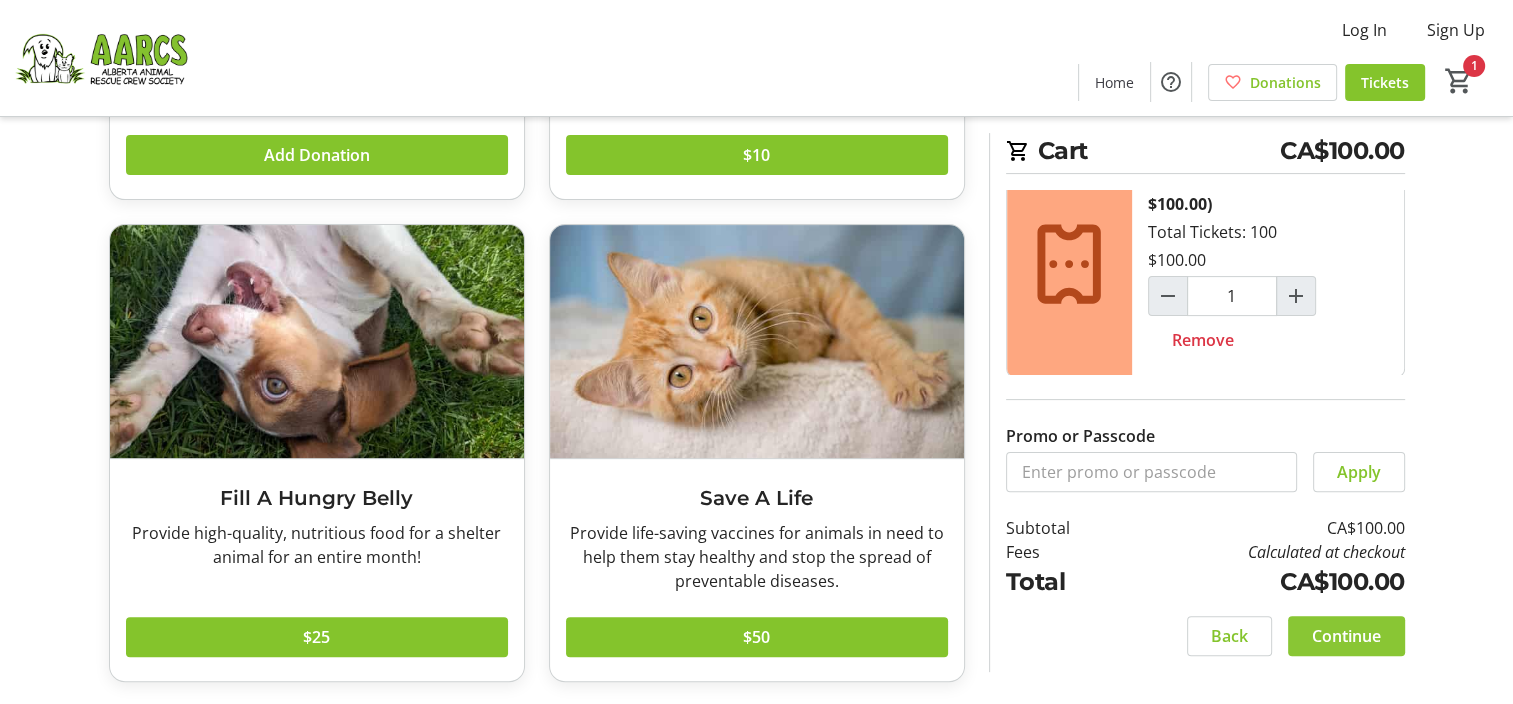 click on "Continue" 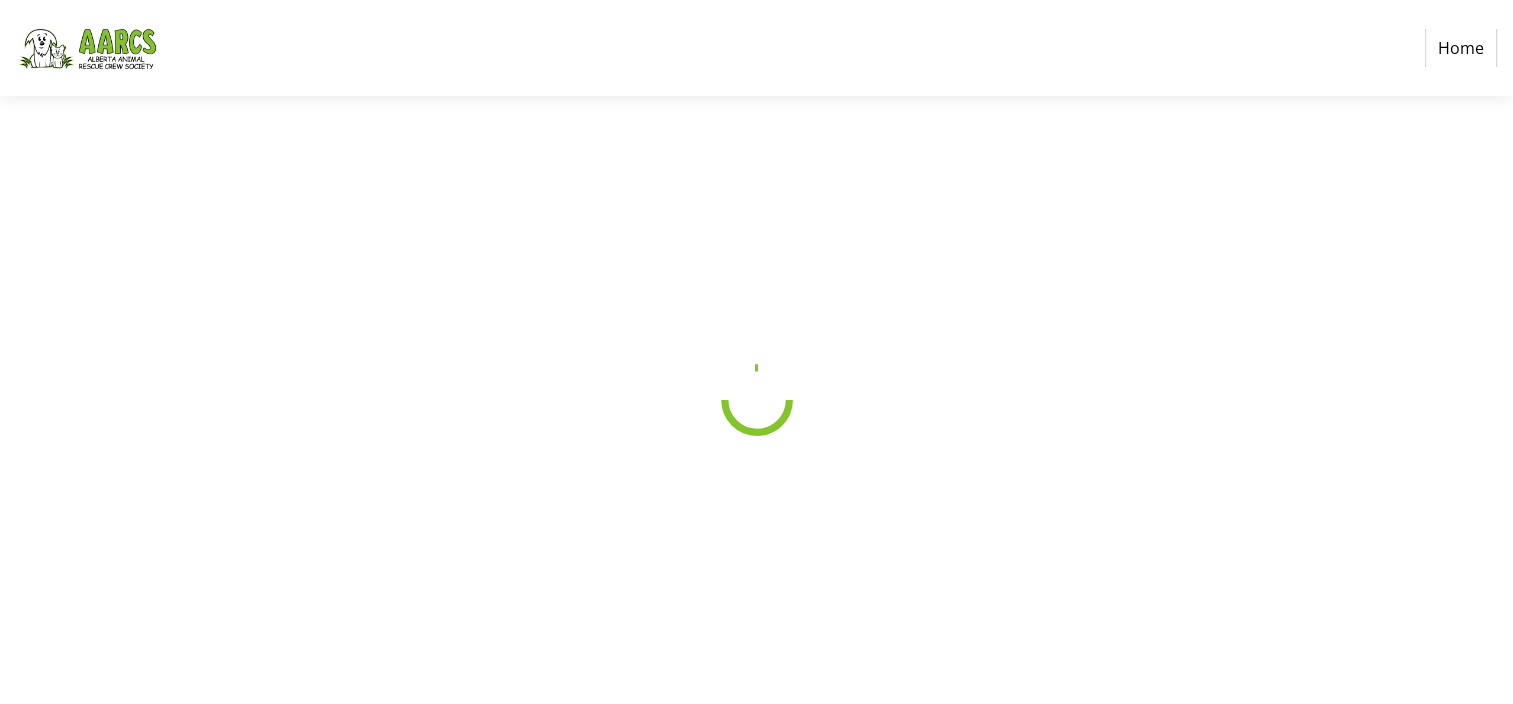 scroll, scrollTop: 0, scrollLeft: 0, axis: both 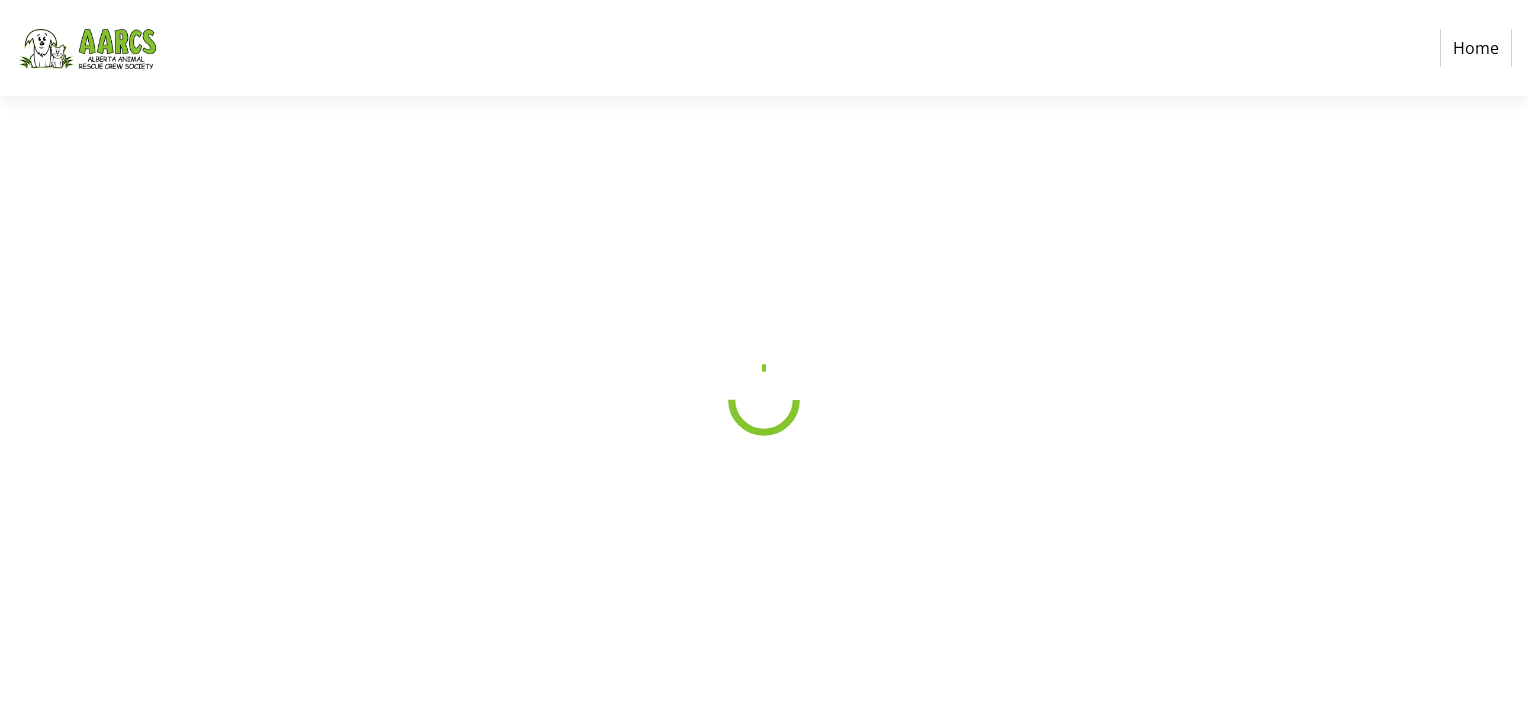 select on "CA" 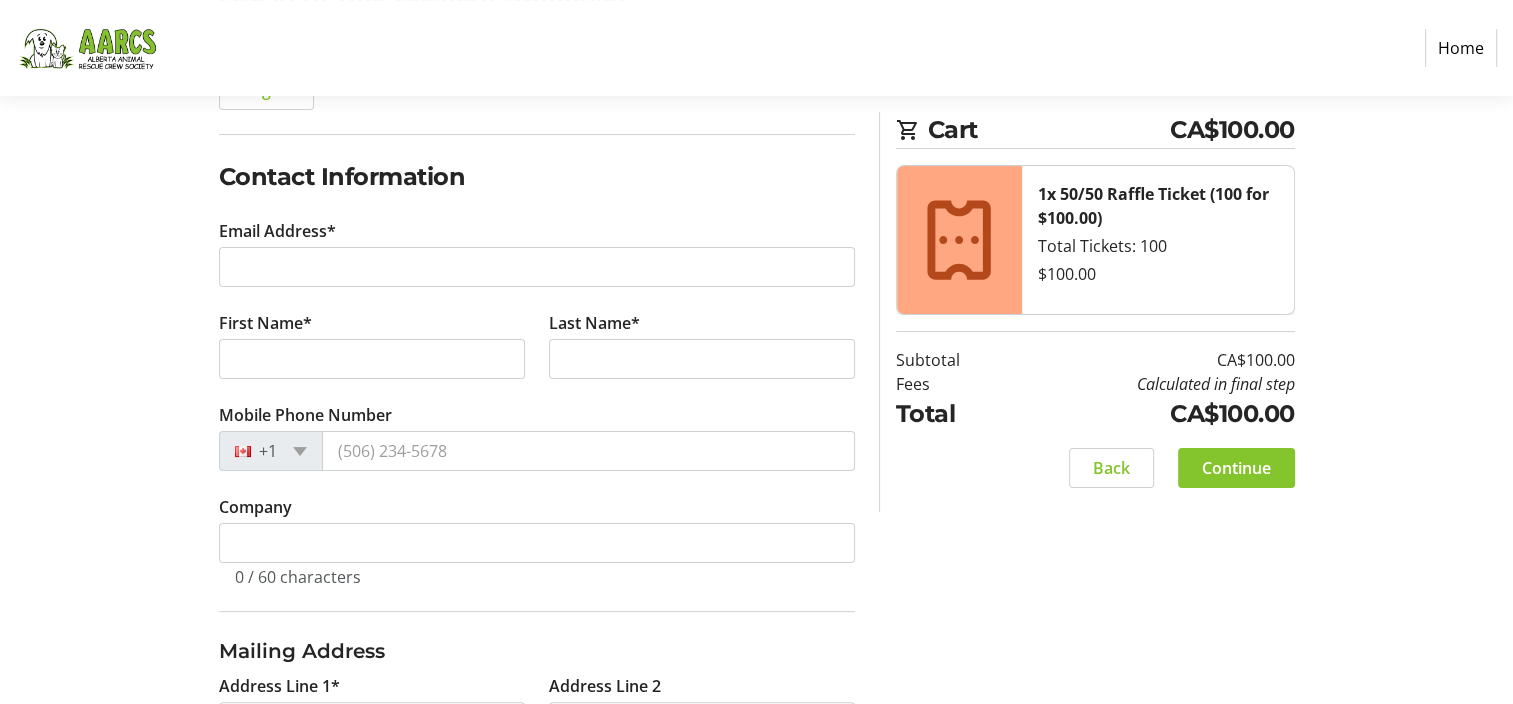 scroll, scrollTop: 300, scrollLeft: 0, axis: vertical 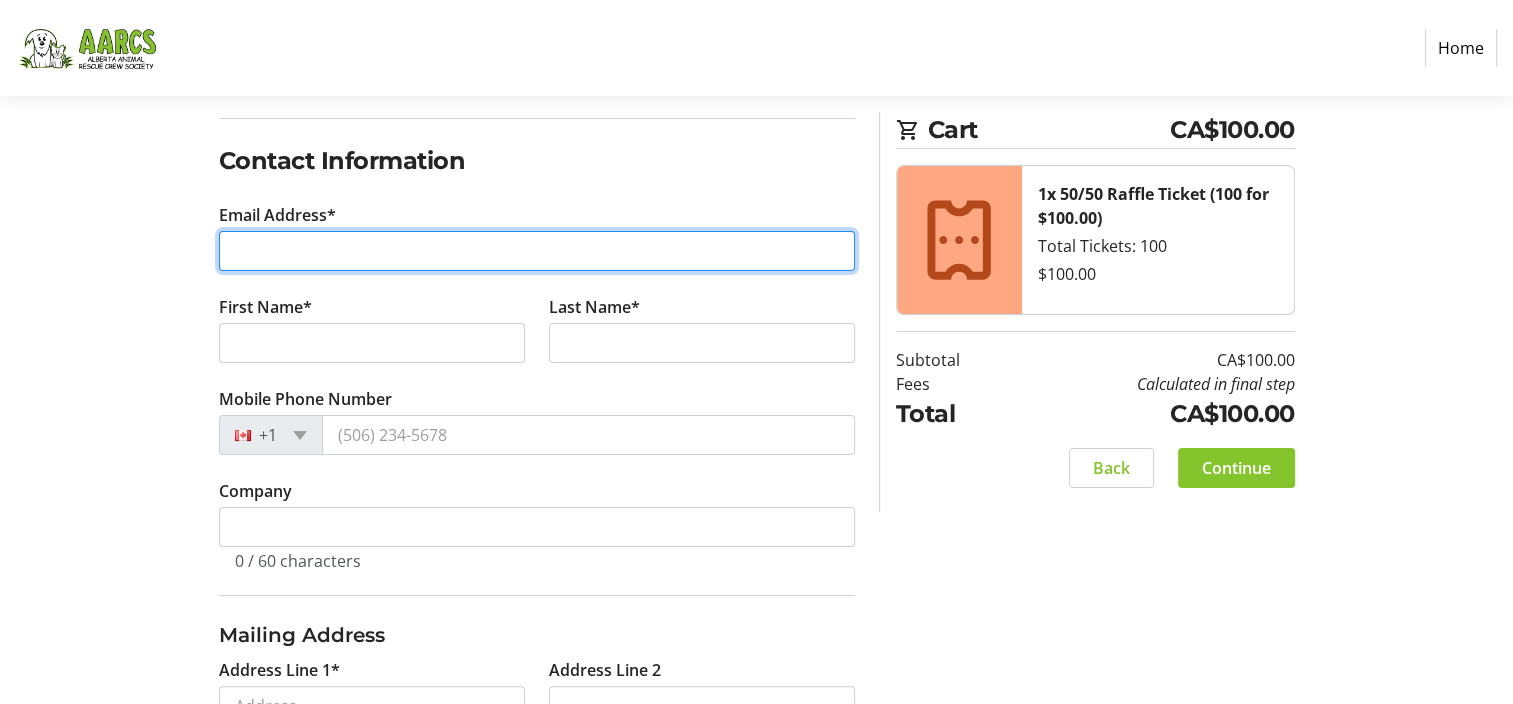 click on "Email Address*" at bounding box center (537, 251) 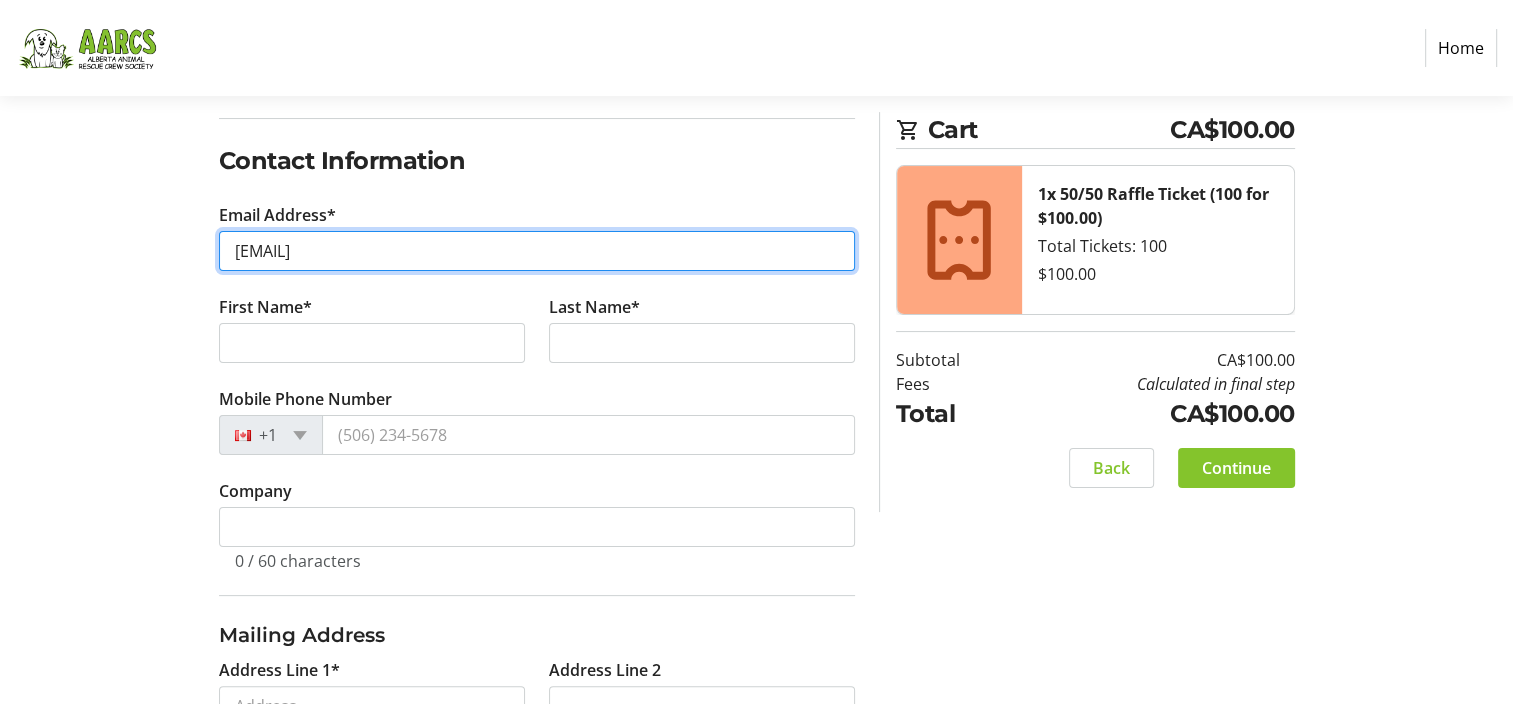 type on "[EMAIL]" 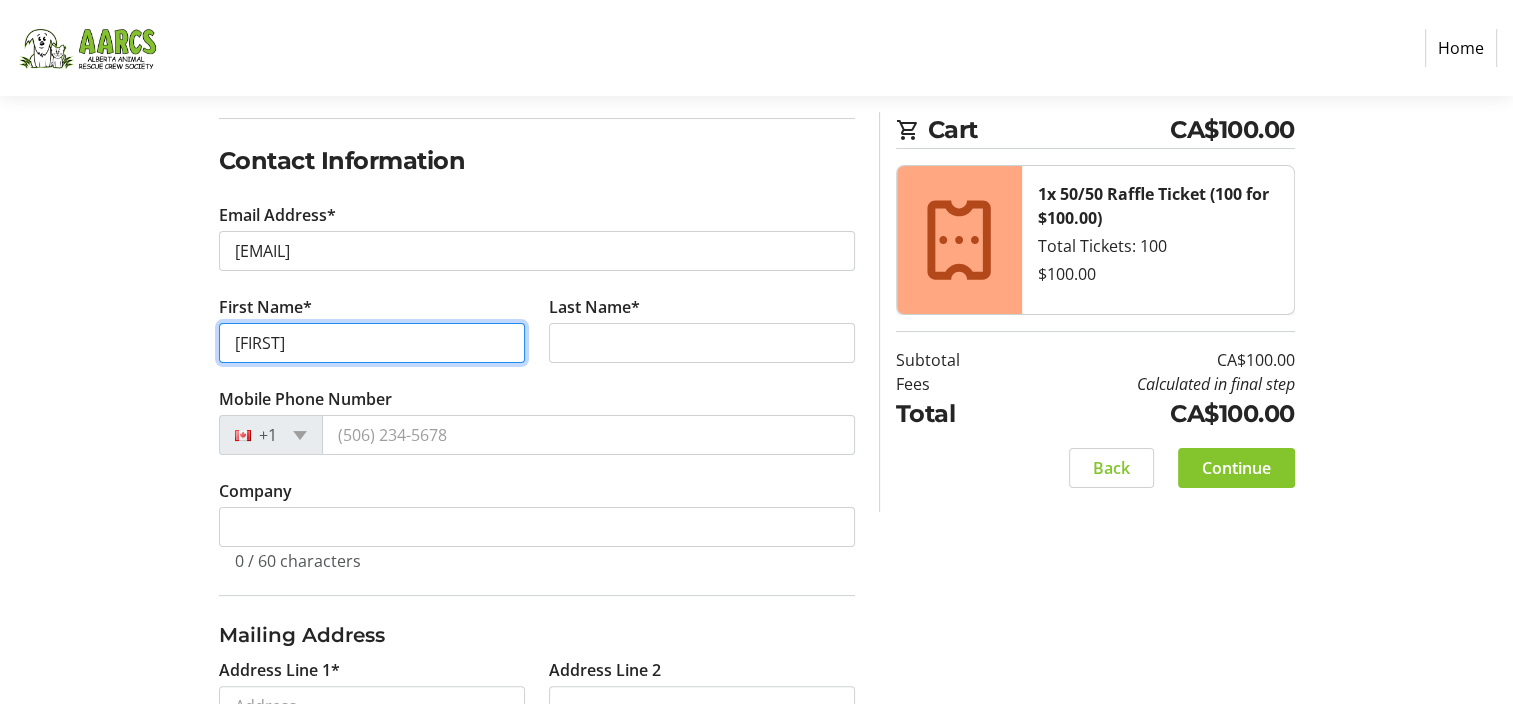 type on "[FIRST]" 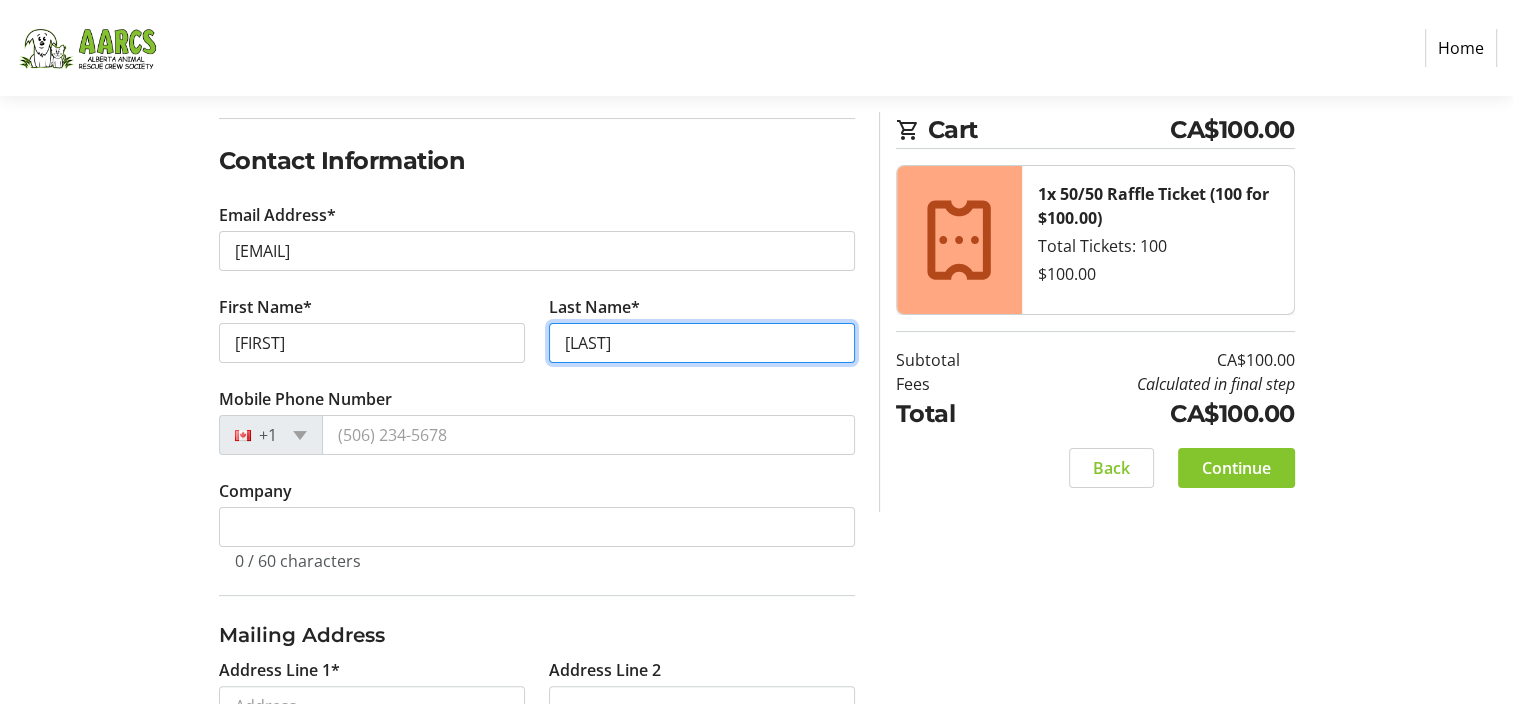 type on "[LAST]" 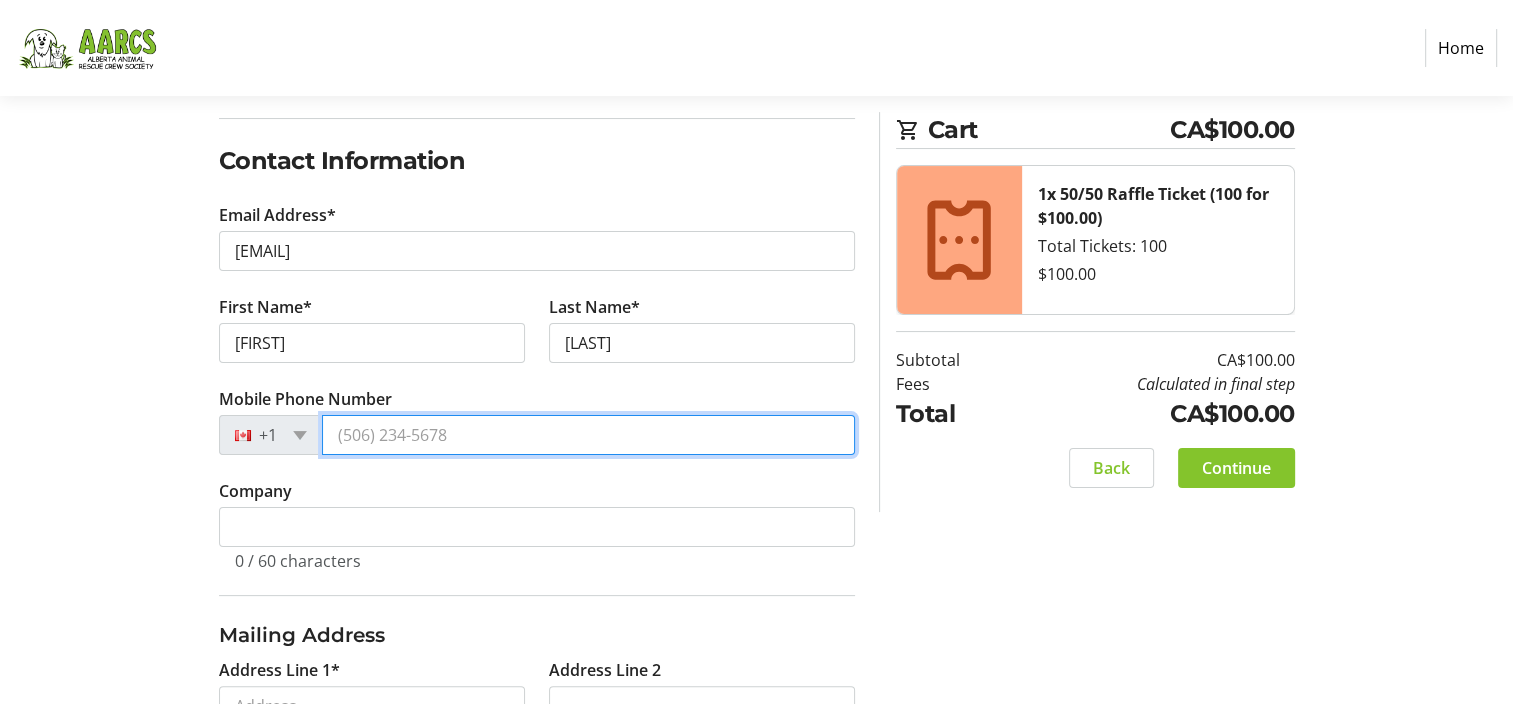 type on "8" 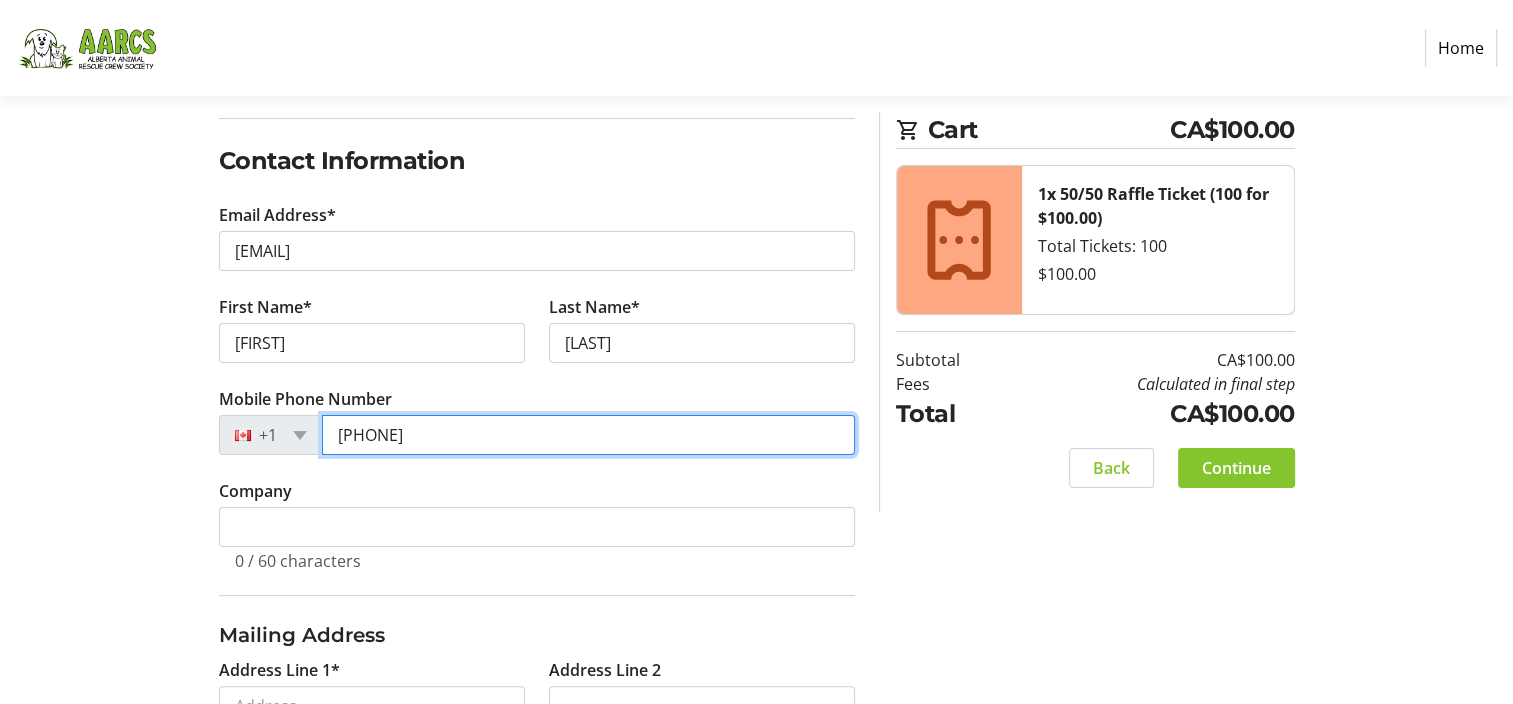 type on "[PHONE]" 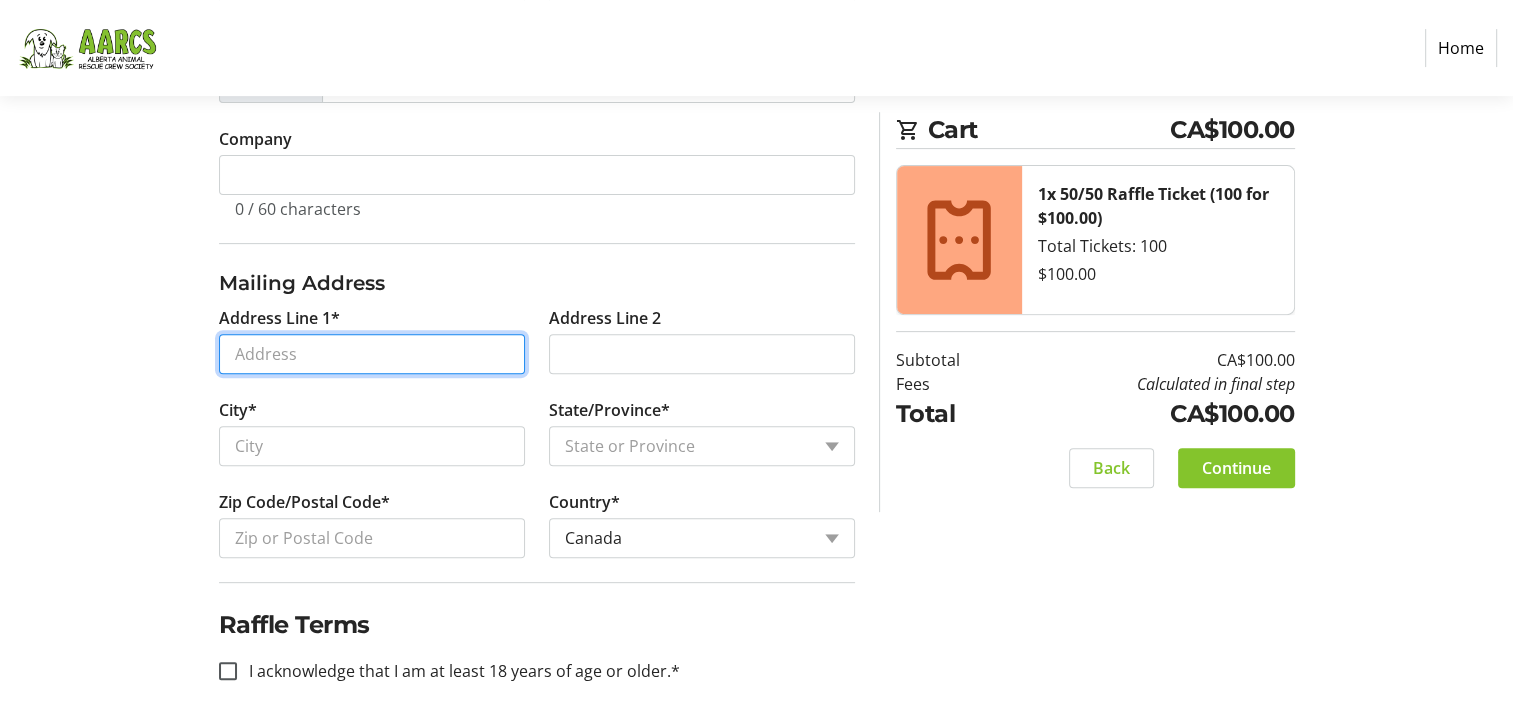 scroll, scrollTop: 676, scrollLeft: 0, axis: vertical 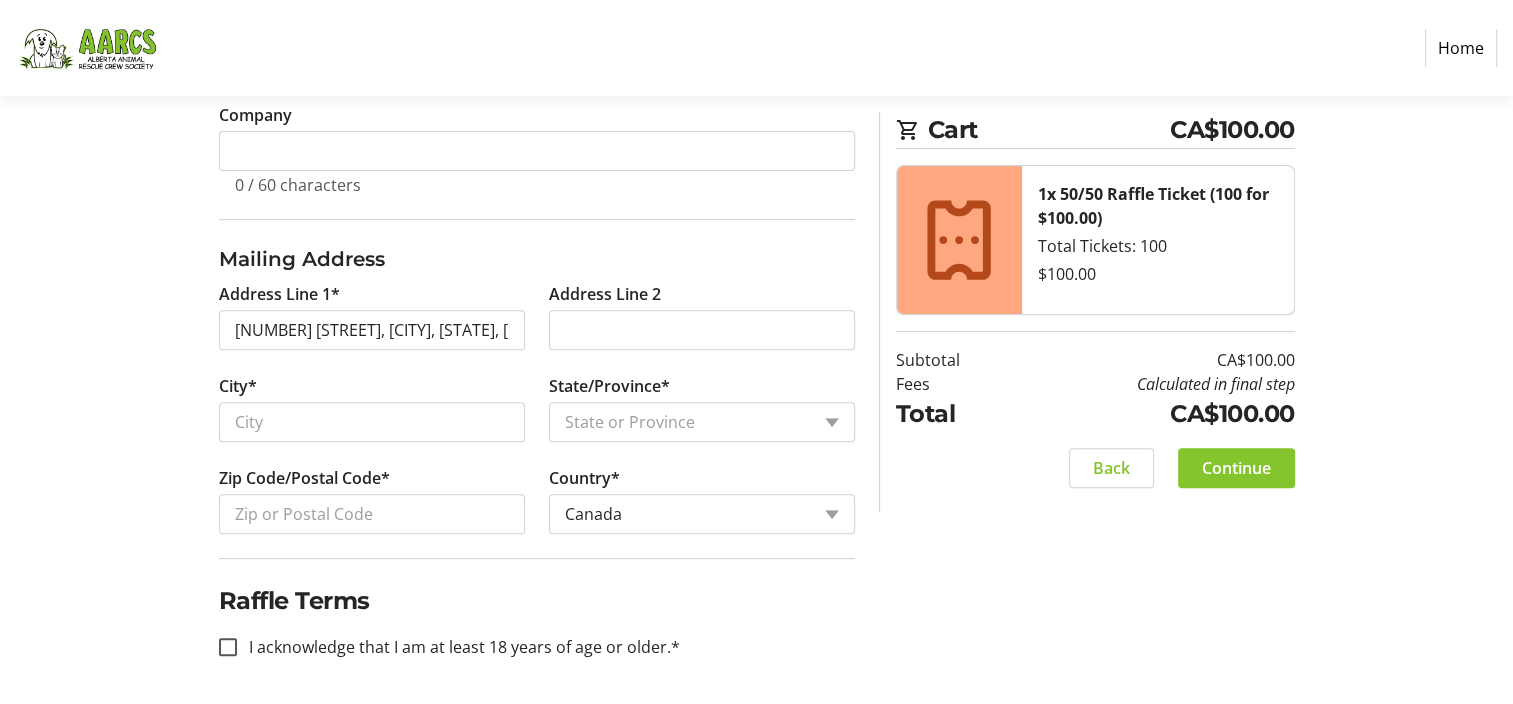 type on "[NUMBER] [STREET]" 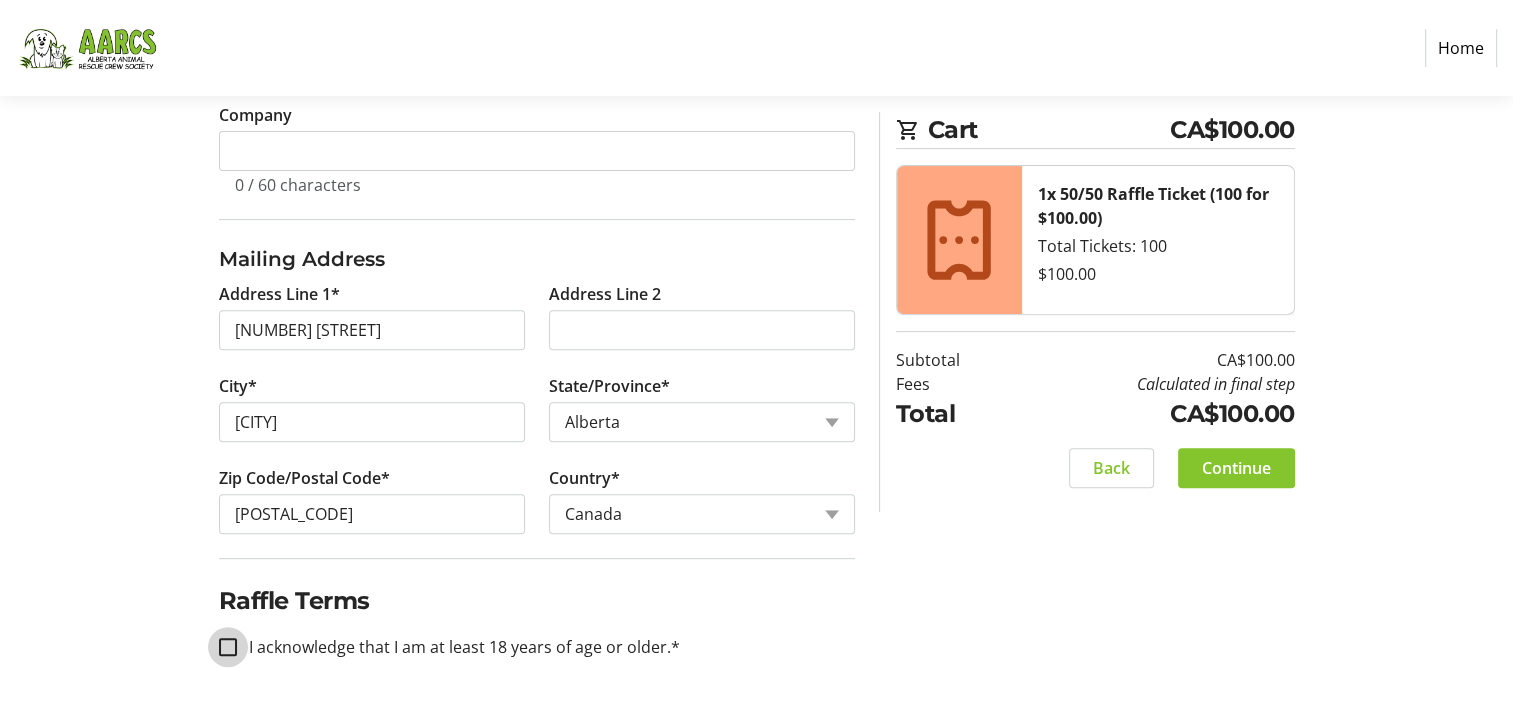 click on "I acknowledge that I am at least 18 years of age or older.*" at bounding box center (228, 647) 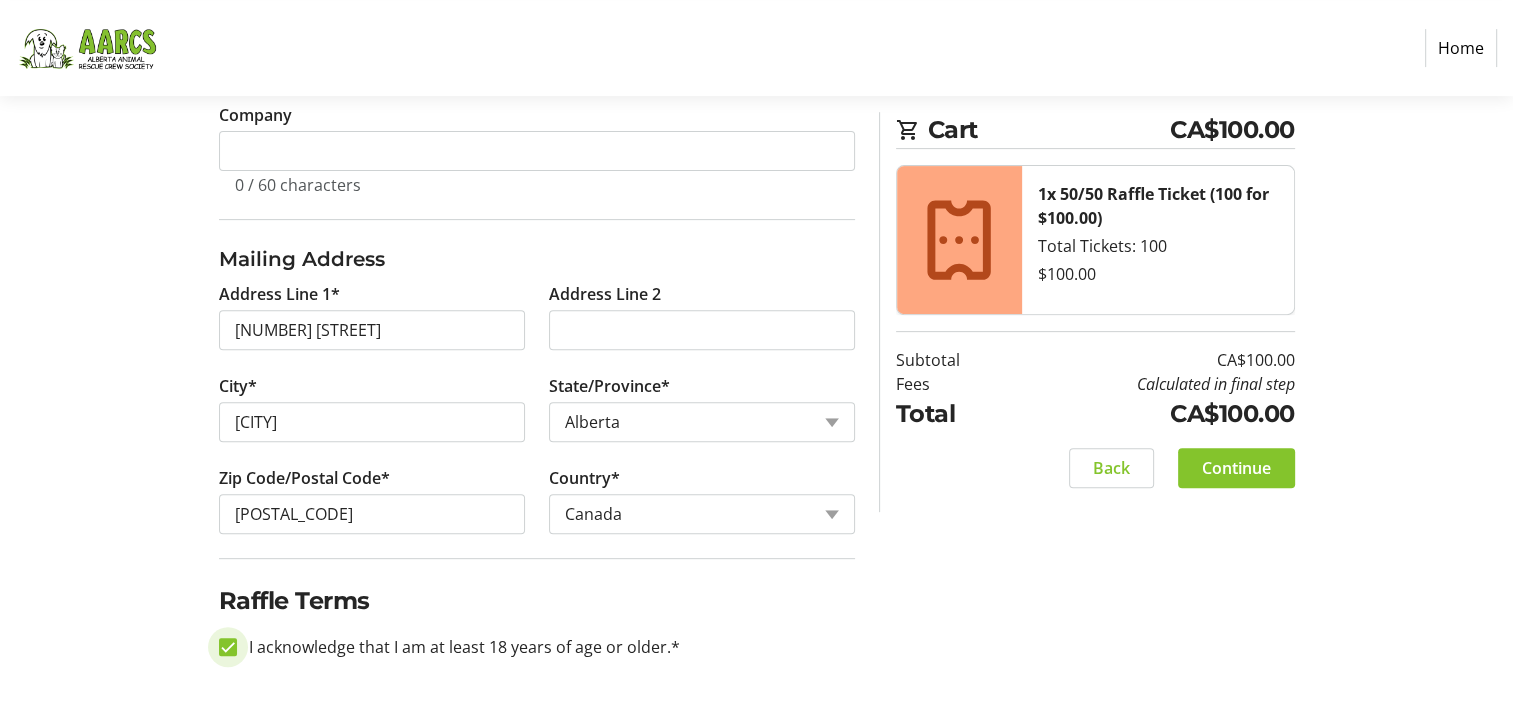 checkbox on "true" 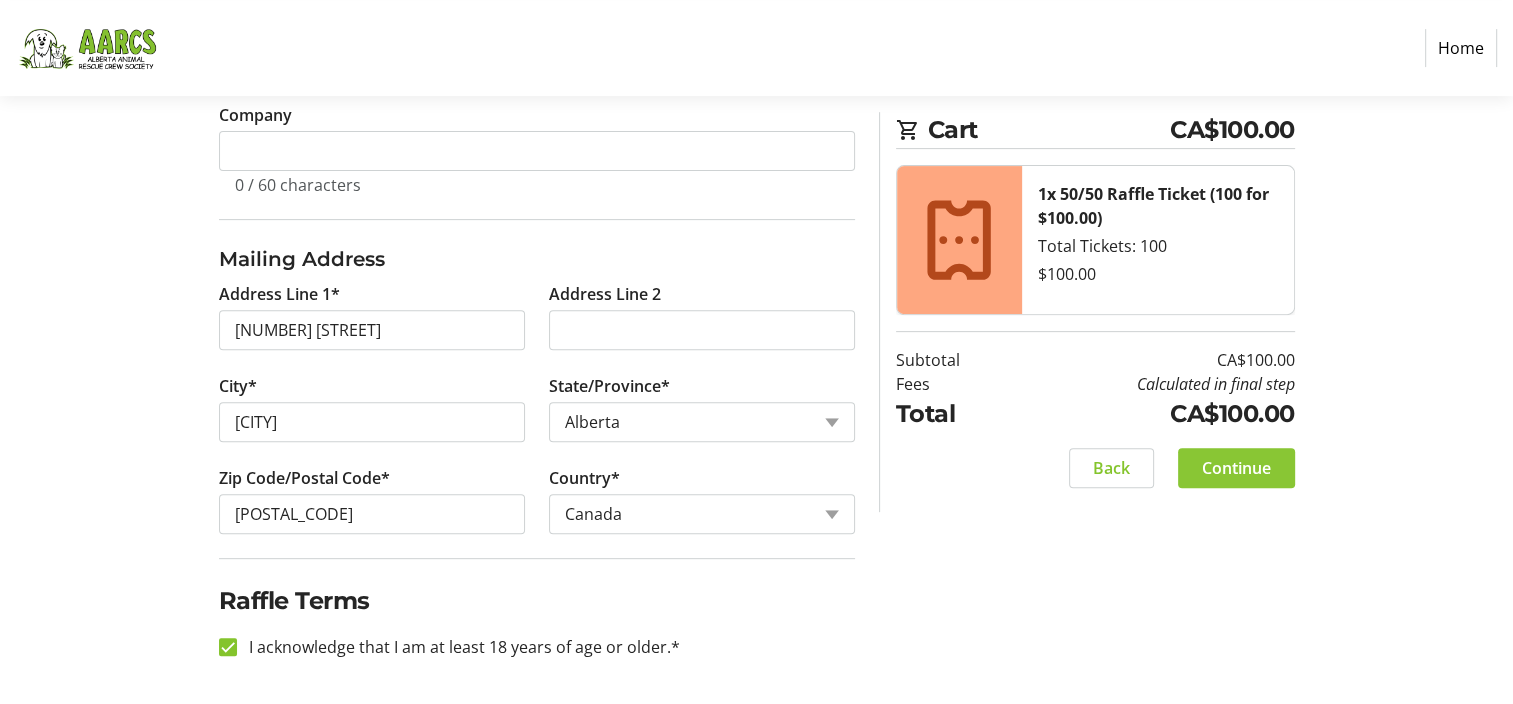 click on "Continue" 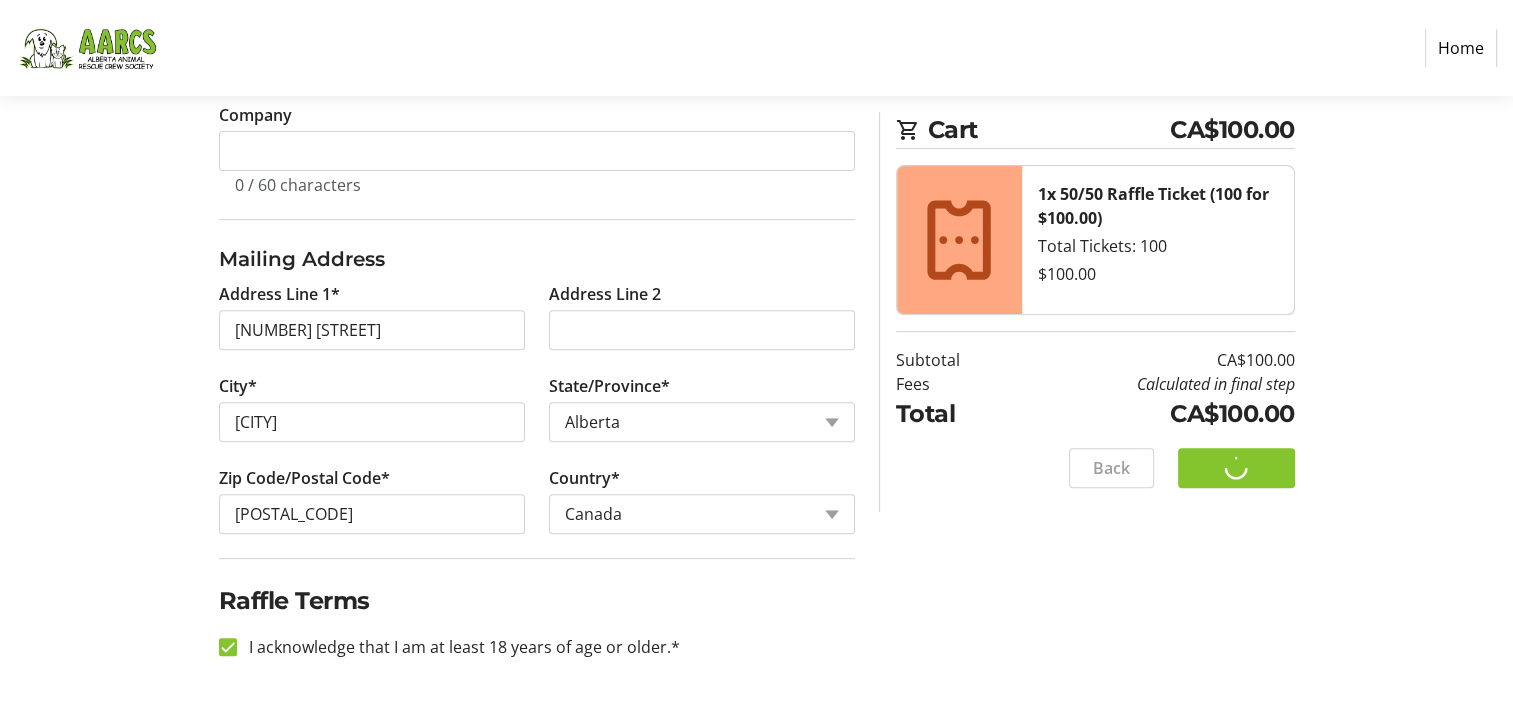 scroll, scrollTop: 0, scrollLeft: 0, axis: both 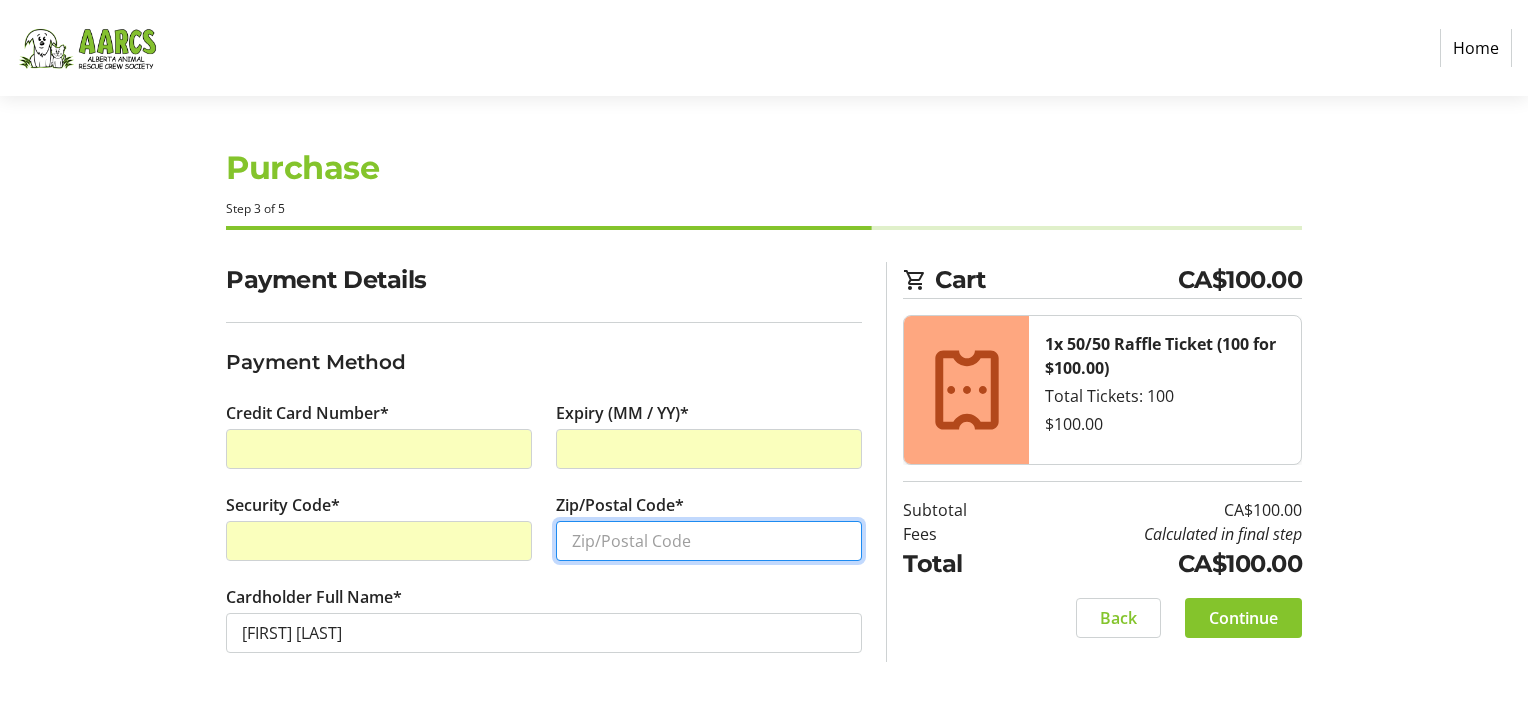 click on "Zip/Postal Code*" at bounding box center [709, 541] 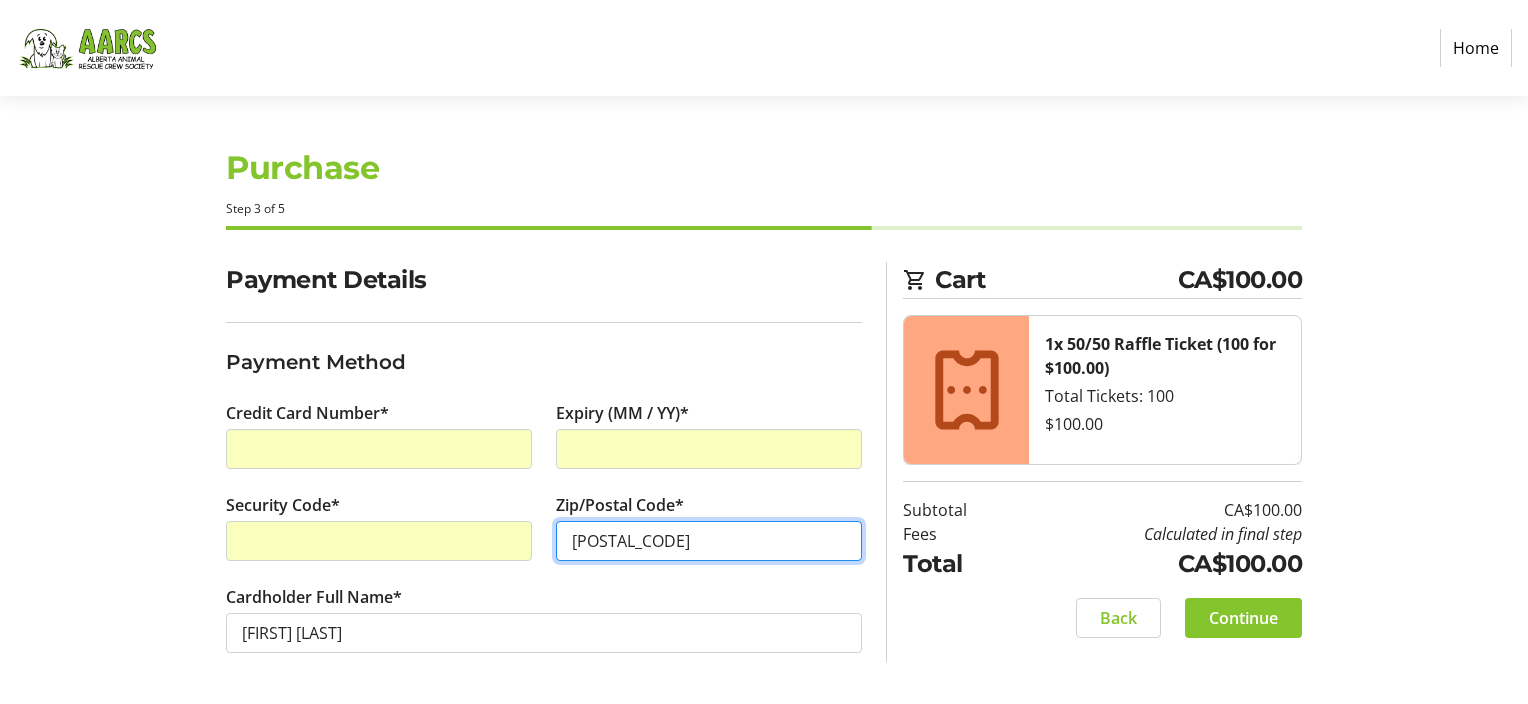 click on "[POSTAL_CODE]" at bounding box center (709, 541) 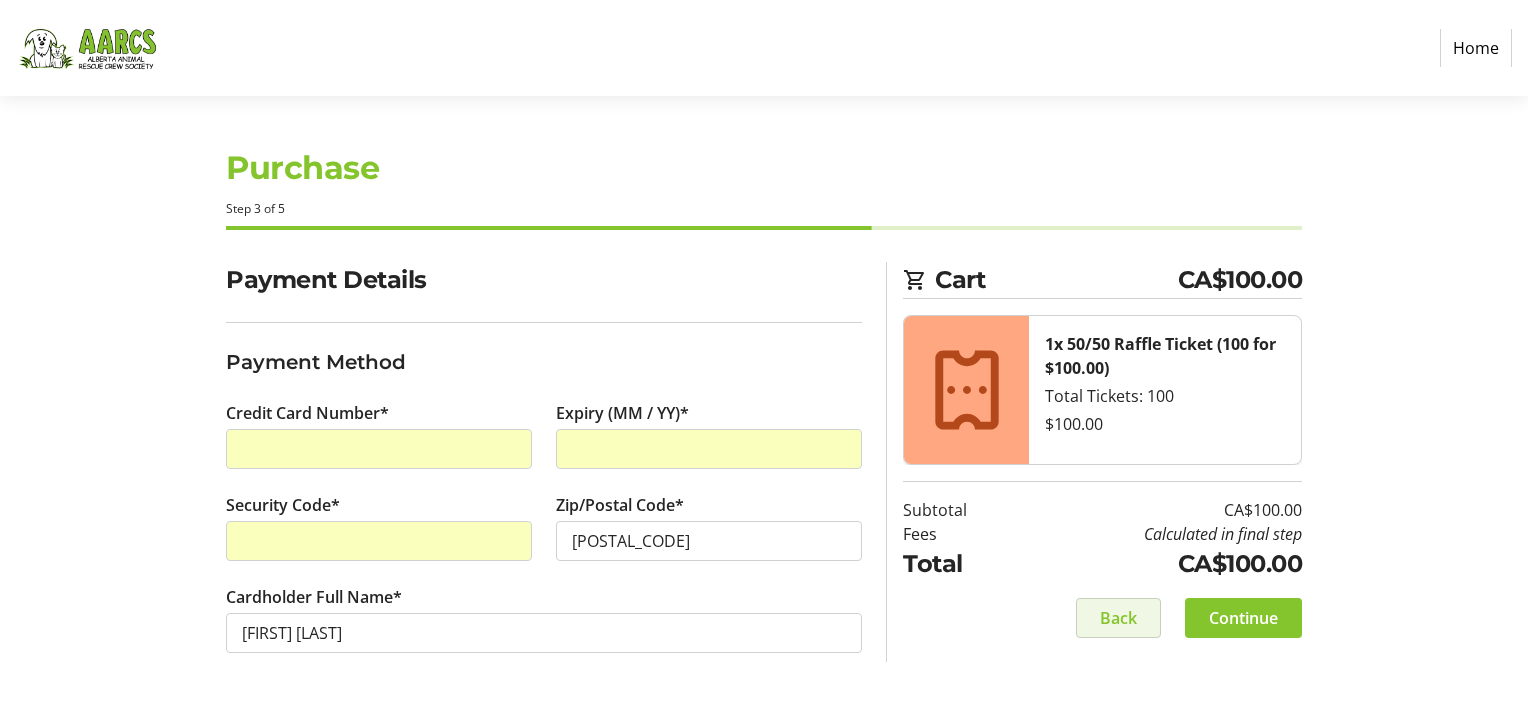 type 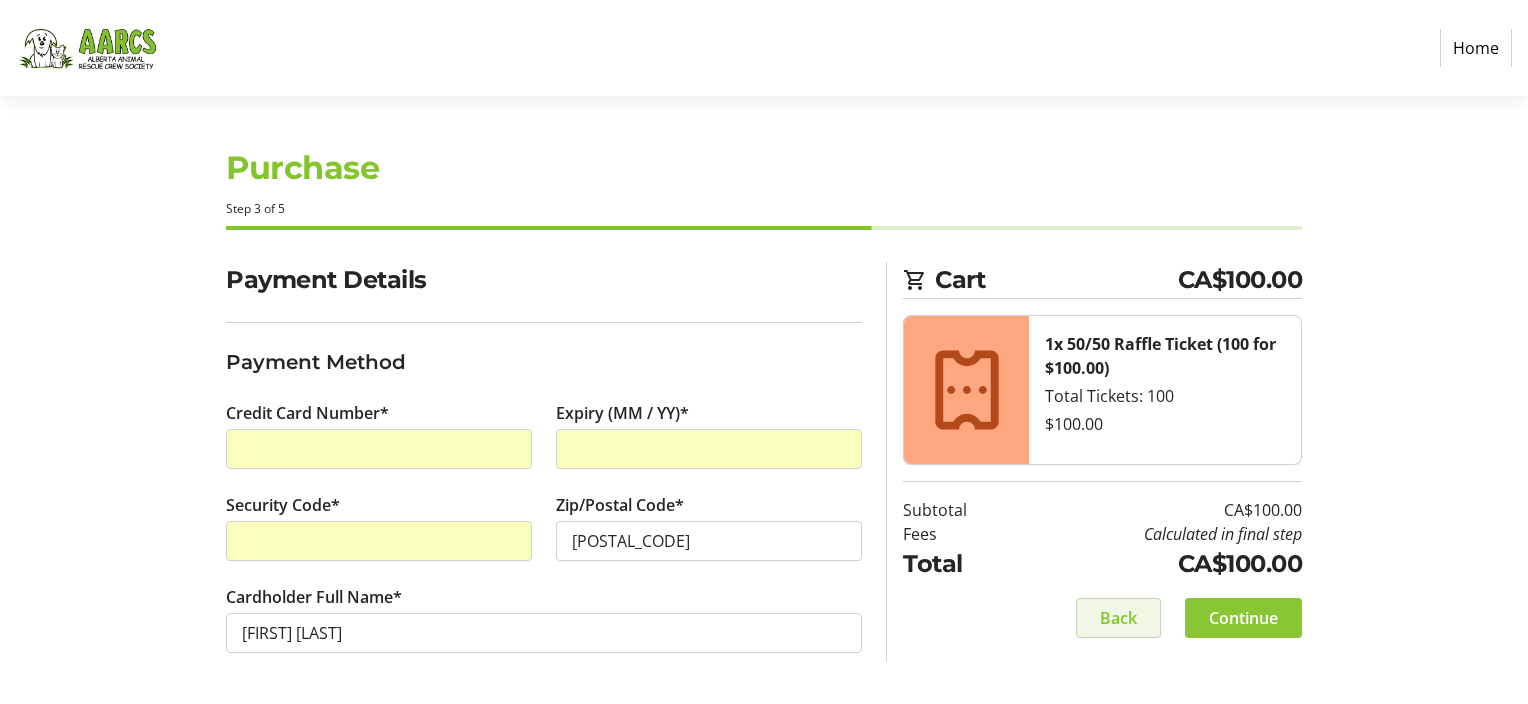 click on "Continue" 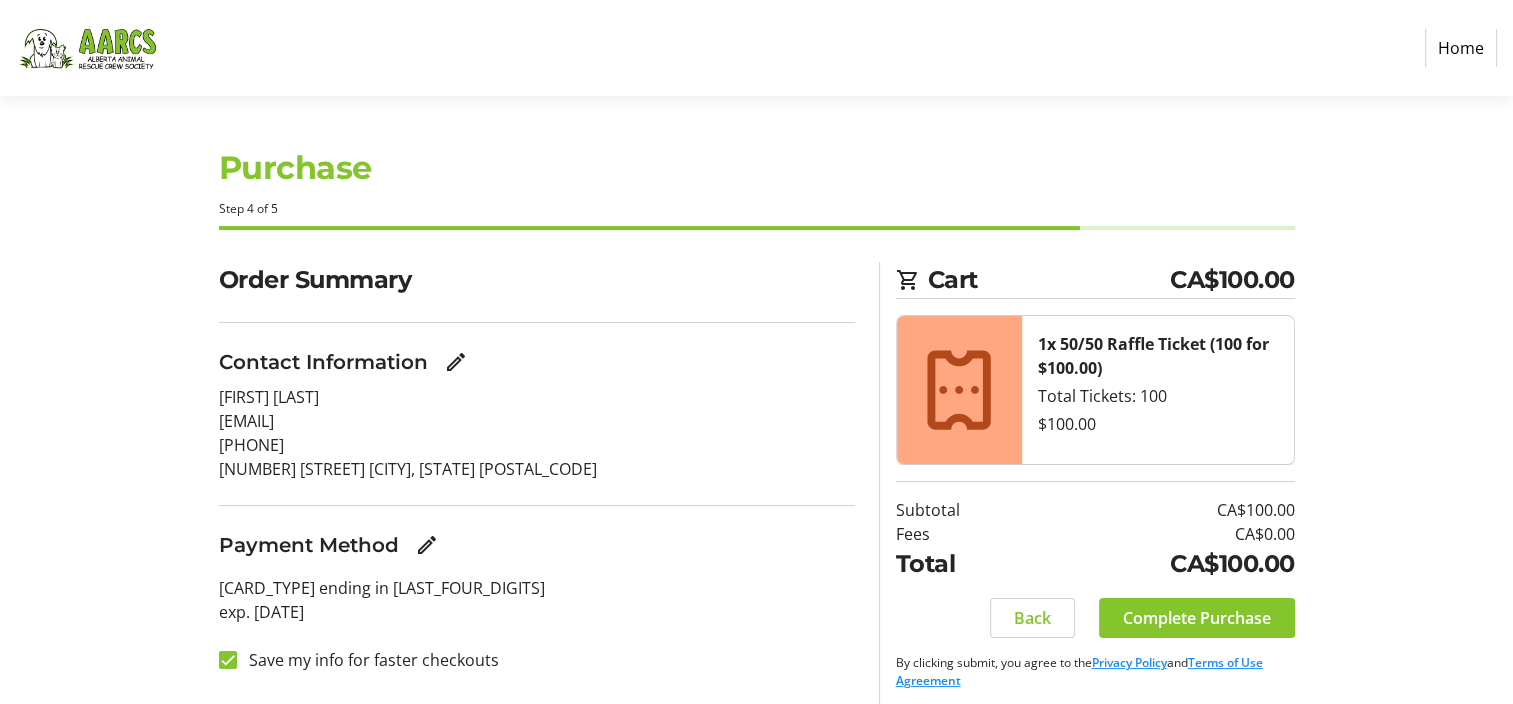 scroll, scrollTop: 9, scrollLeft: 0, axis: vertical 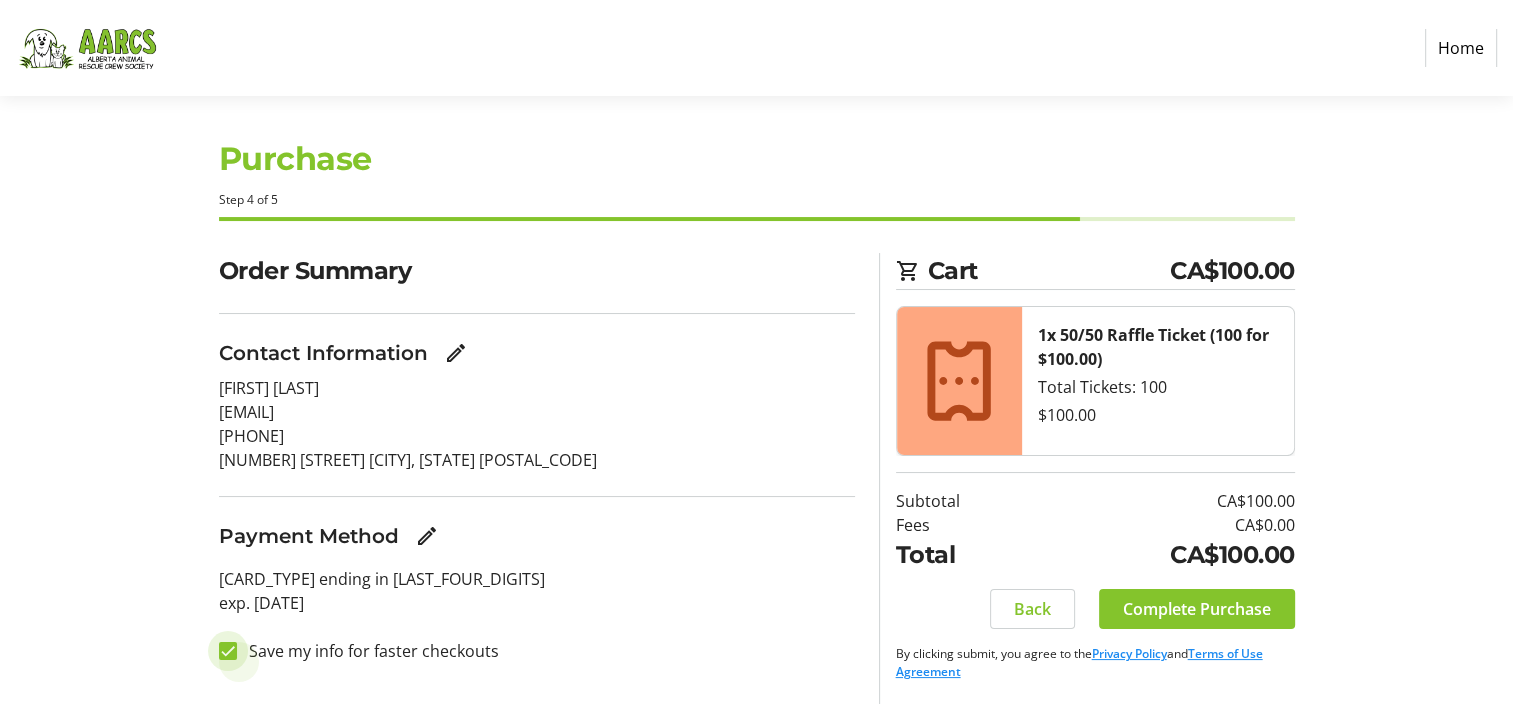 click on "Save my info for faster checkouts" at bounding box center (228, 651) 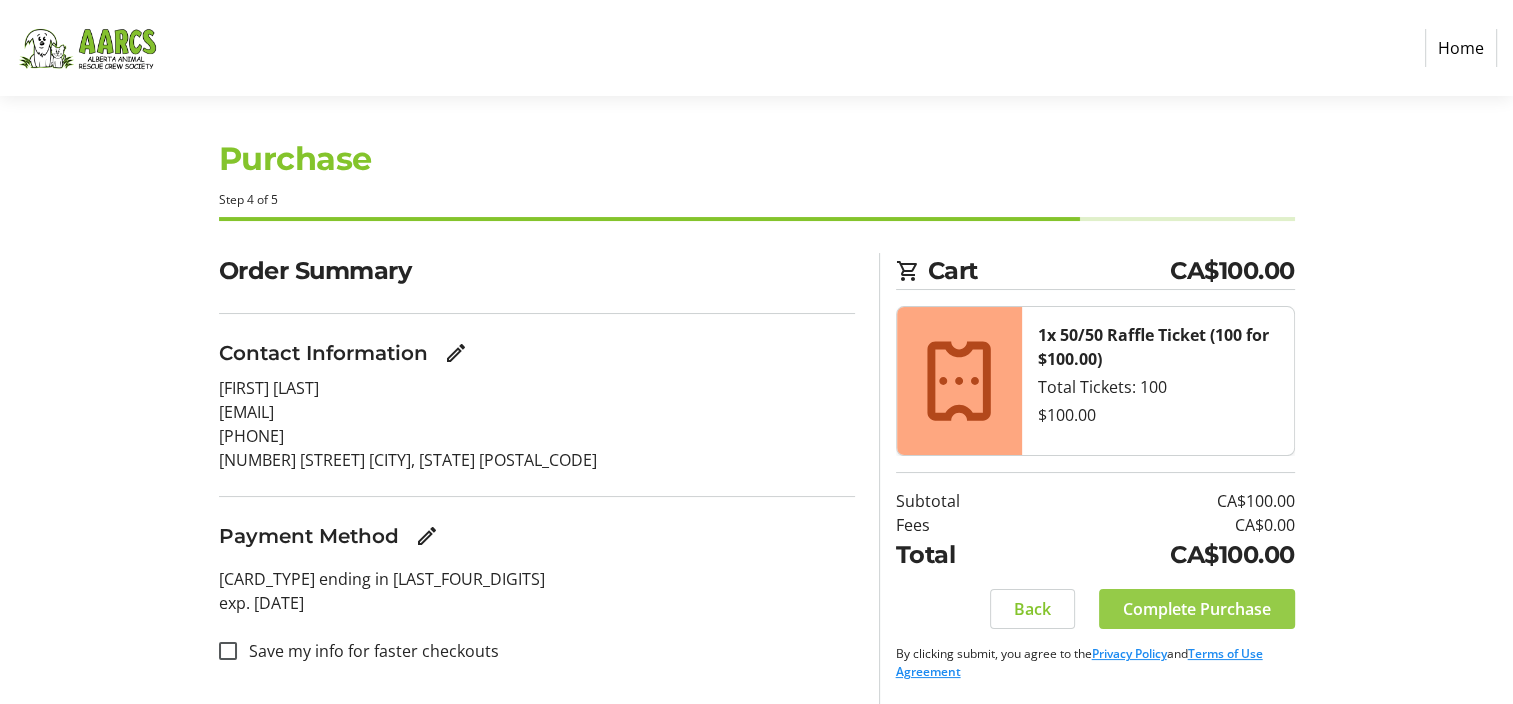 click on "Complete Purchase" 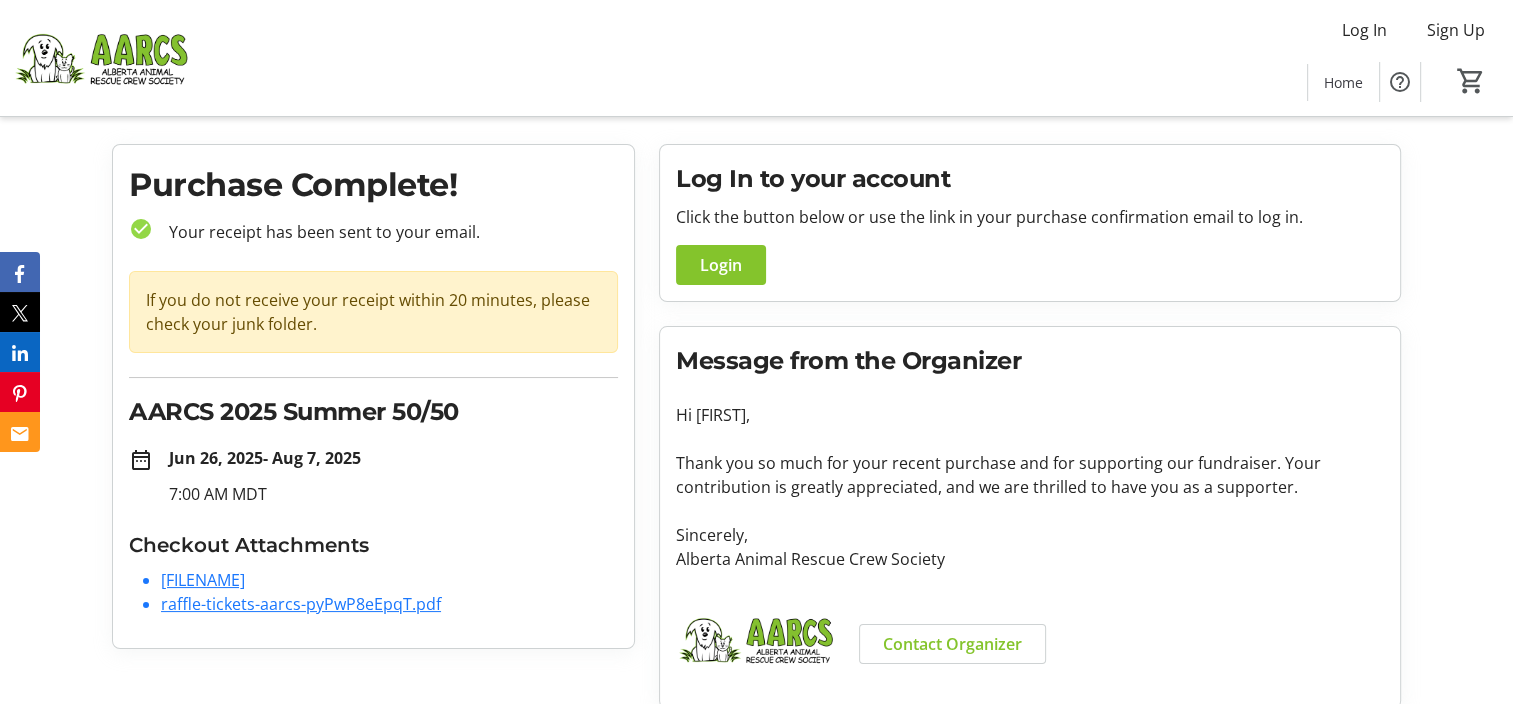 scroll, scrollTop: 58, scrollLeft: 0, axis: vertical 